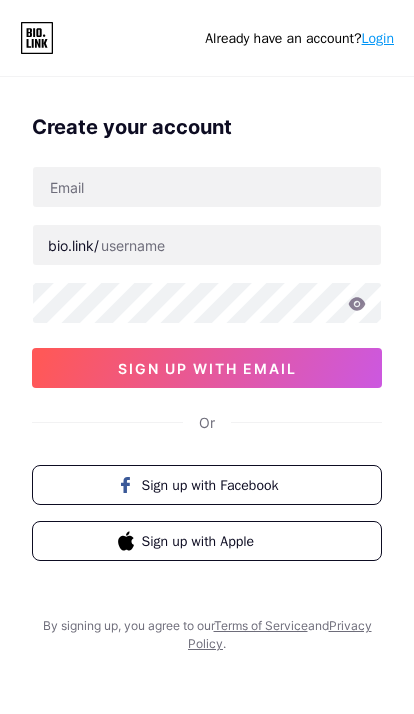 scroll, scrollTop: 0, scrollLeft: 0, axis: both 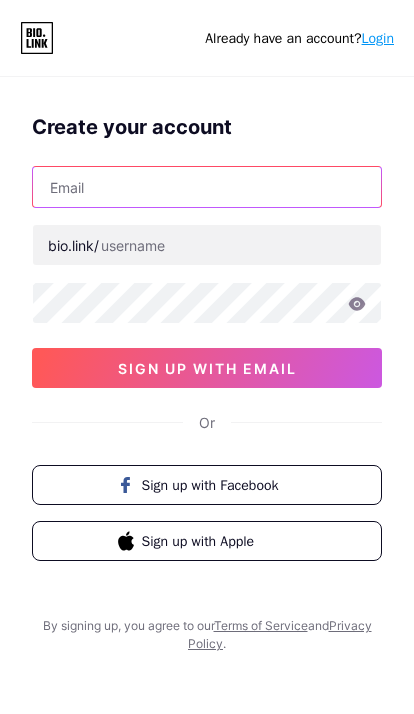 click at bounding box center (207, 187) 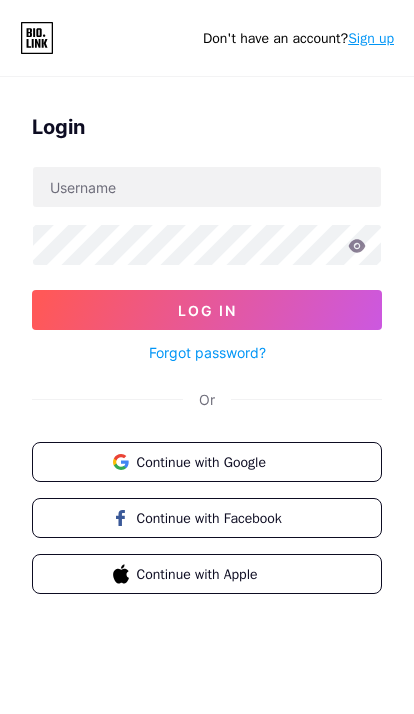 scroll, scrollTop: 0, scrollLeft: 0, axis: both 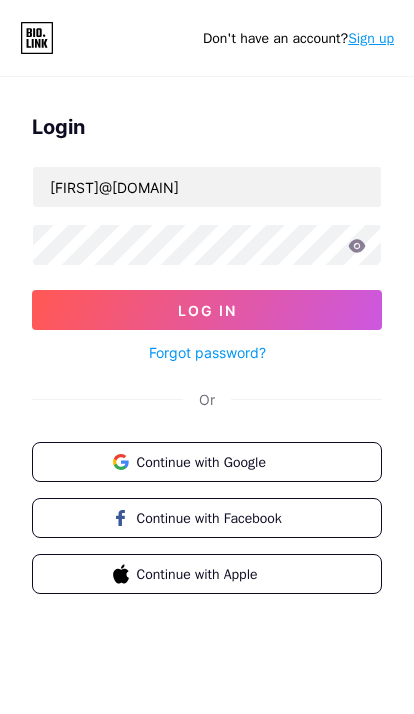 type on "gabrielasantosr18@gmail.com" 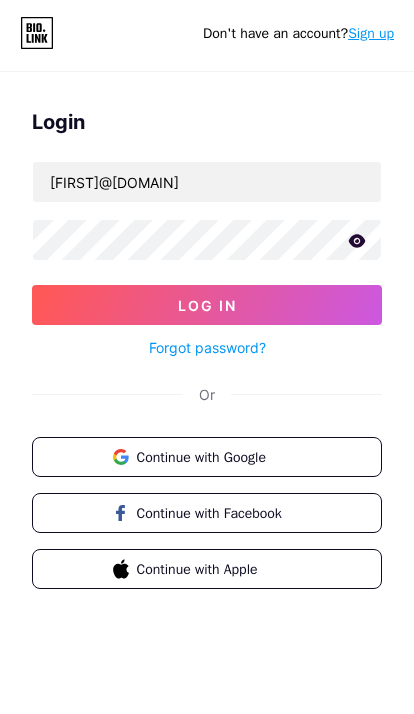 click on "Log In" at bounding box center (207, 310) 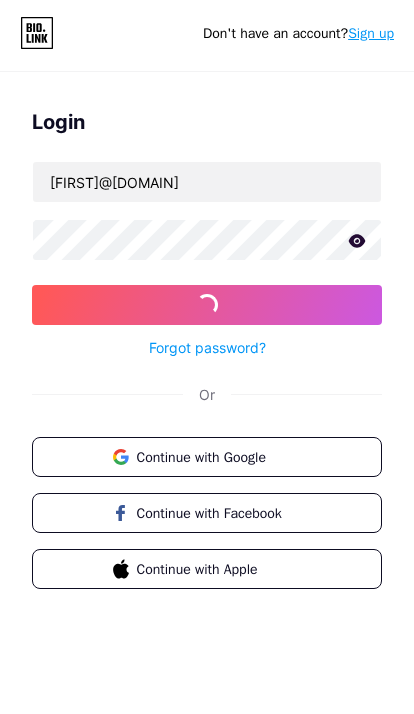 scroll, scrollTop: 5, scrollLeft: 0, axis: vertical 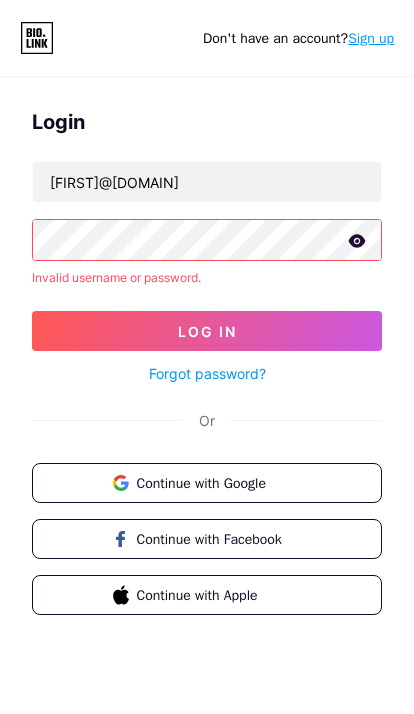 click 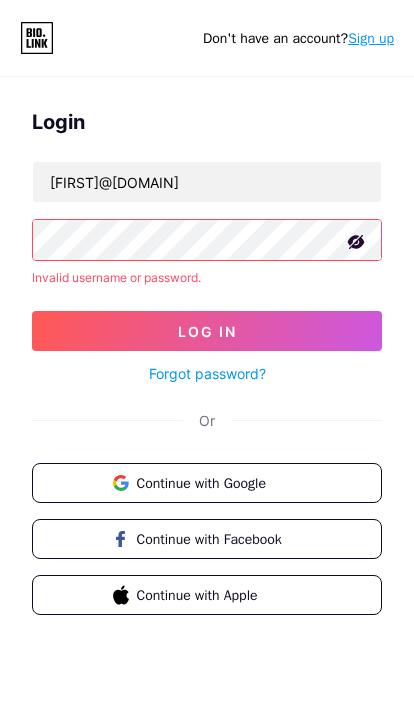 click on "Continue with Google" at bounding box center (207, 483) 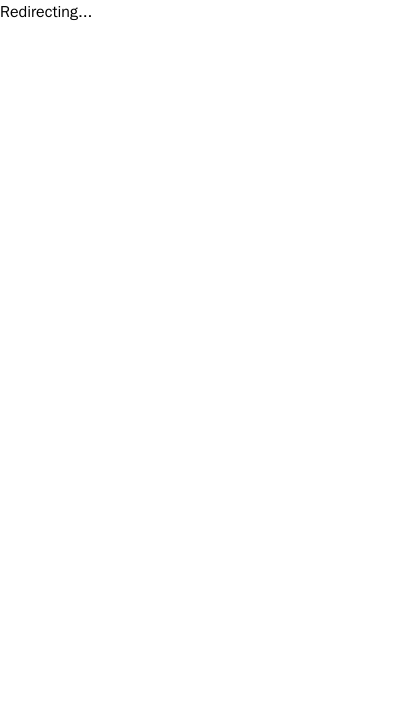 scroll, scrollTop: 0, scrollLeft: 0, axis: both 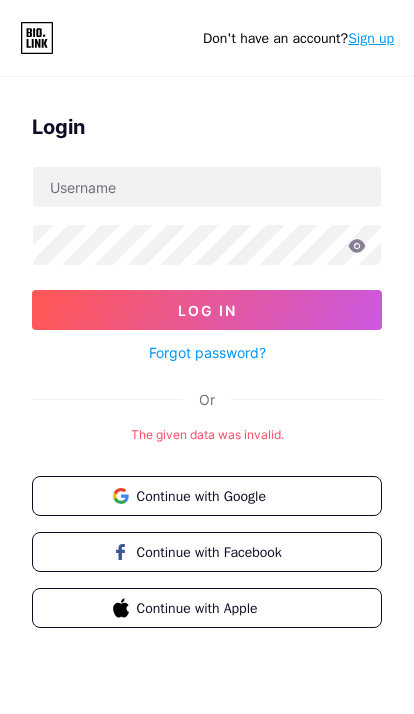 click on "Continue with Google" at bounding box center (219, 496) 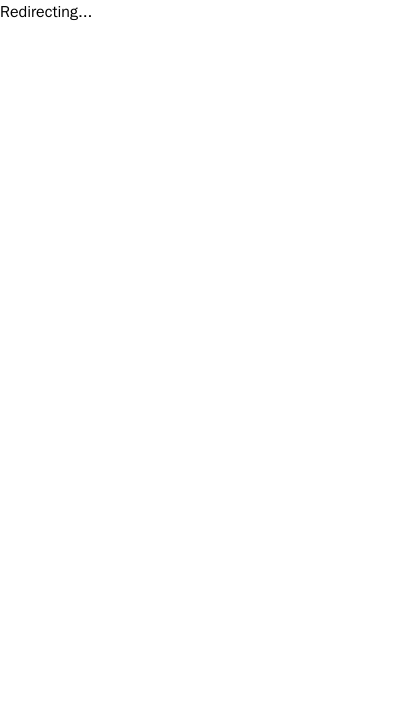scroll, scrollTop: 0, scrollLeft: 0, axis: both 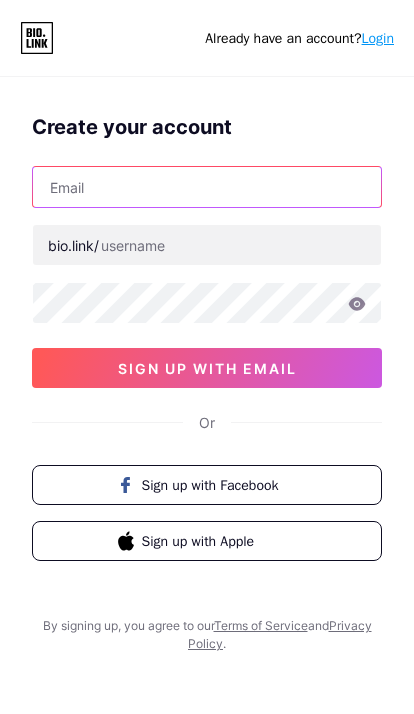 click at bounding box center [207, 187] 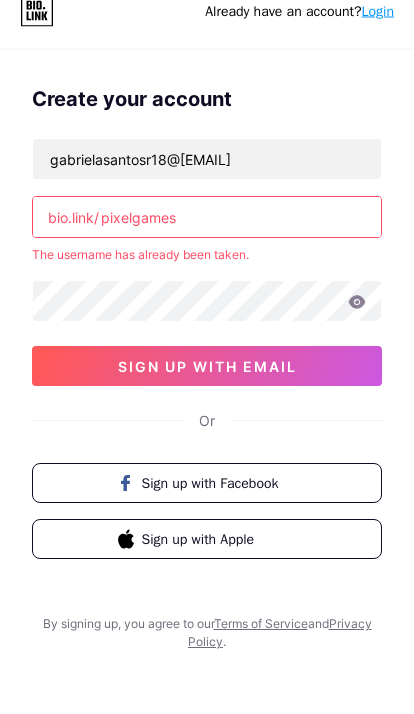 click on "pixelgames" at bounding box center (207, 245) 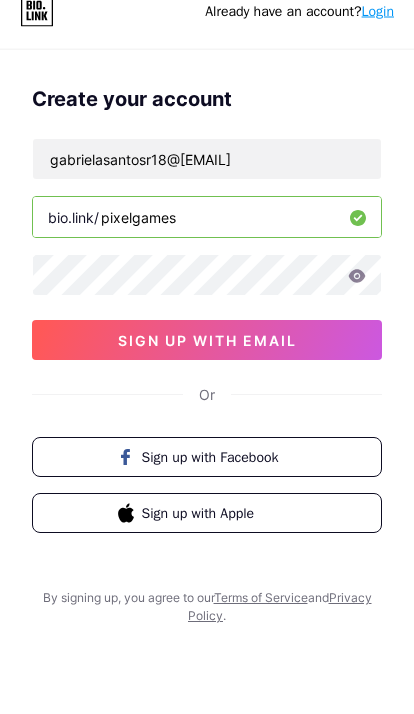 click on "pixelgames" at bounding box center [207, 245] 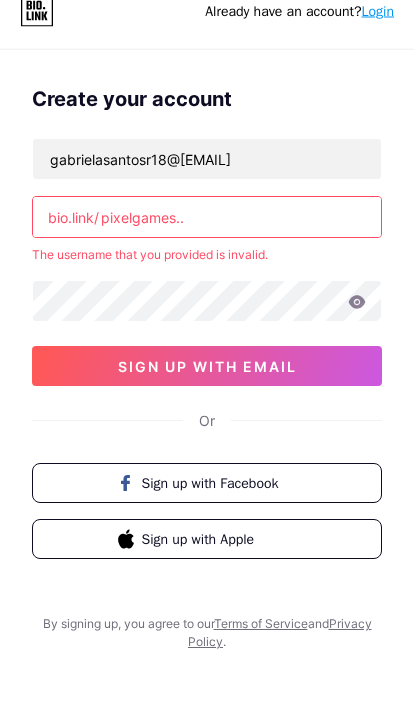click on "gabrielasantosr18@gmail.com     bio.link/   pixelgames..     The username that you provided is invalid.                 sign up with email" at bounding box center (207, 290) 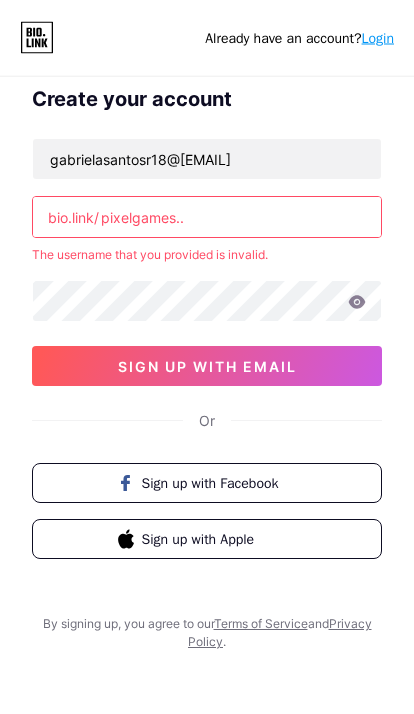 click on "pixelgames.." at bounding box center [207, 218] 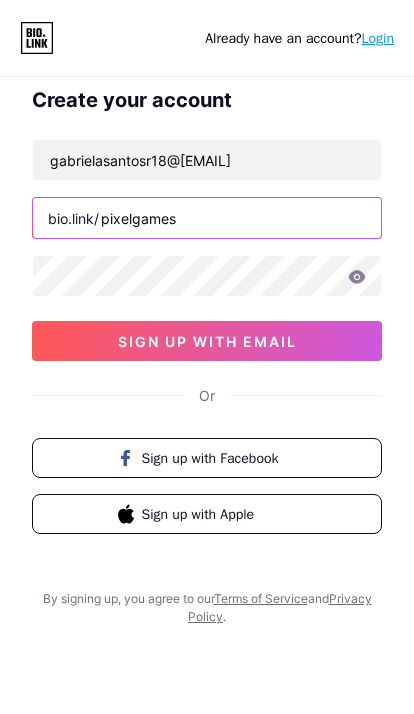 type on "pixelgames" 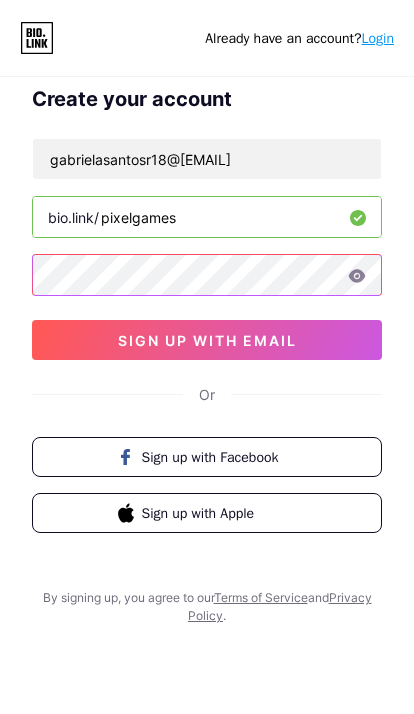 scroll, scrollTop: 27, scrollLeft: 0, axis: vertical 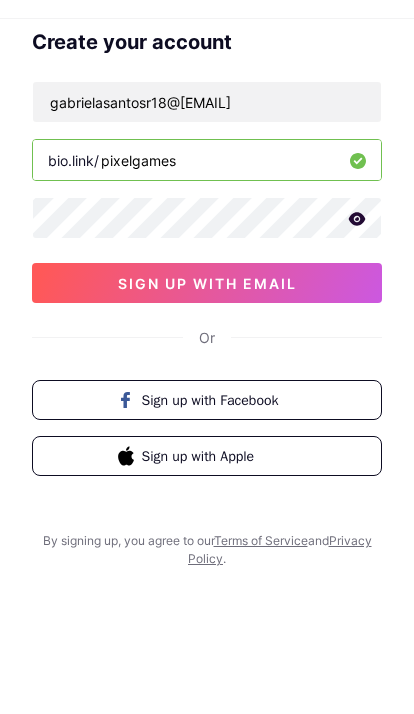 click on "sign up with email" at bounding box center [207, 341] 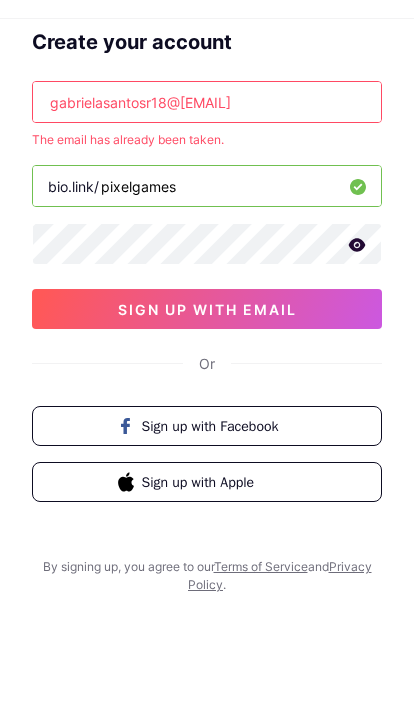 scroll, scrollTop: 85, scrollLeft: 0, axis: vertical 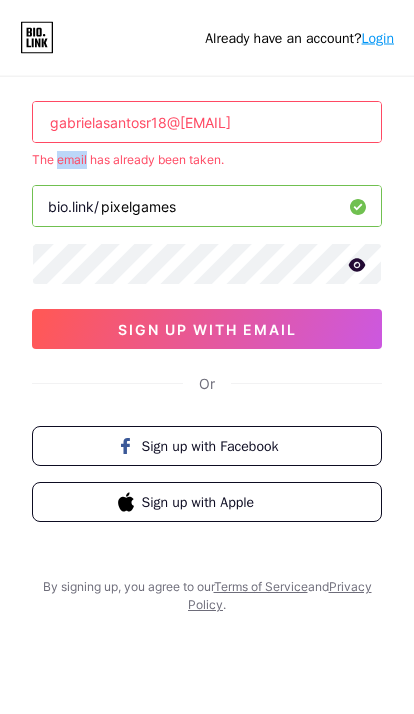 click on "gabrielasantosr18@gmail.com" at bounding box center (207, 123) 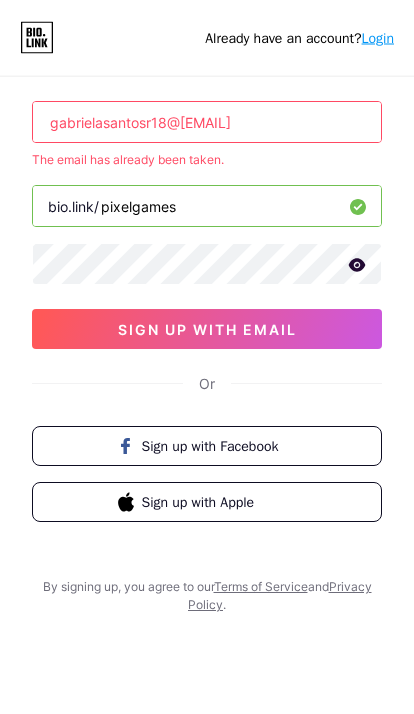 scroll, scrollTop: 0, scrollLeft: 0, axis: both 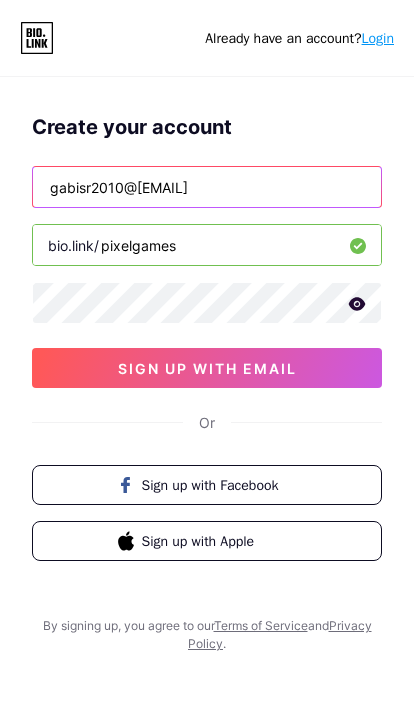 type on "[EMAIL]" 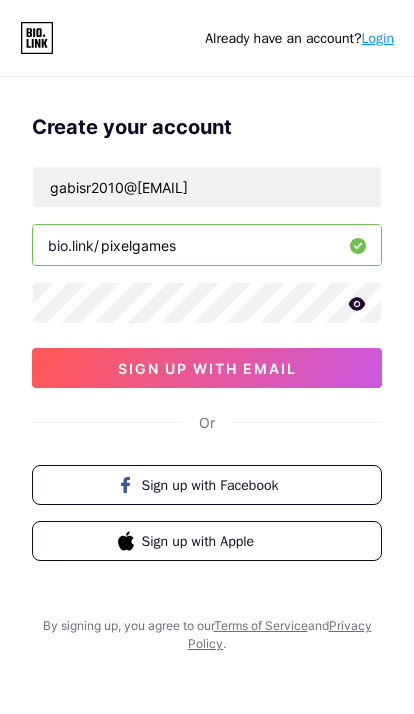 click on "sign up with email" at bounding box center [207, 368] 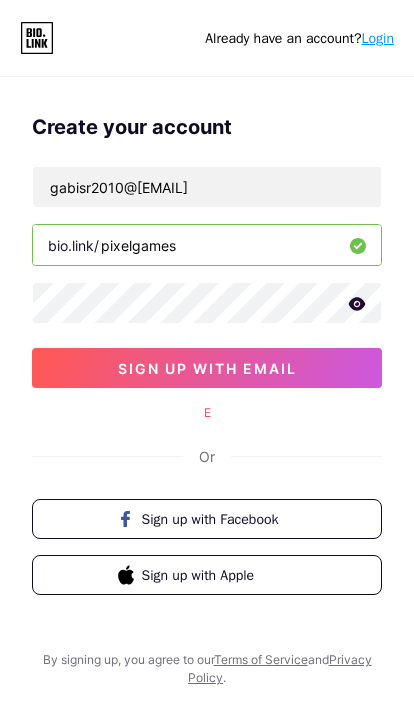click on "sign up with email" at bounding box center (207, 368) 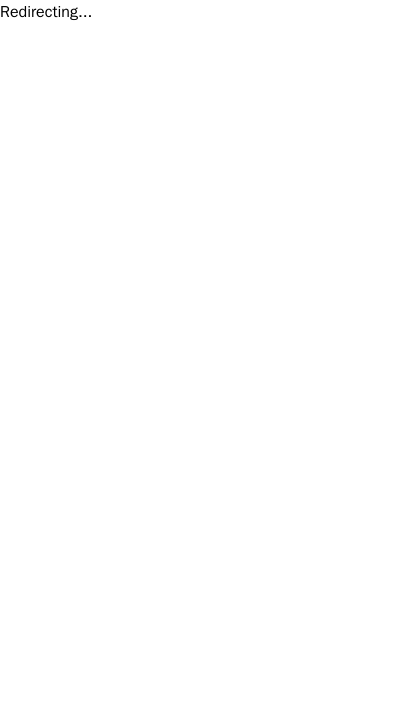 scroll, scrollTop: 0, scrollLeft: 0, axis: both 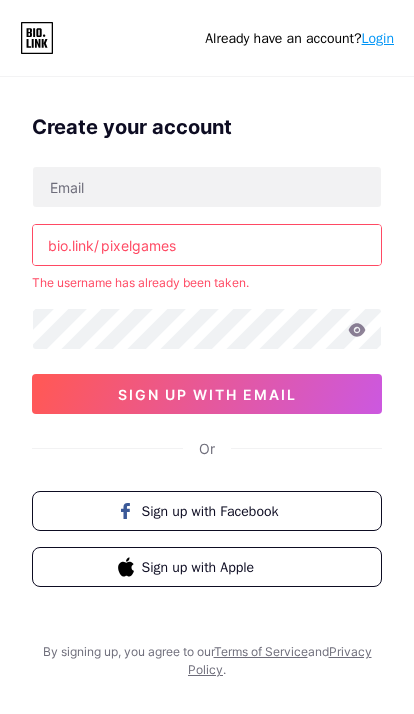 click on "pixelgames" at bounding box center (207, 245) 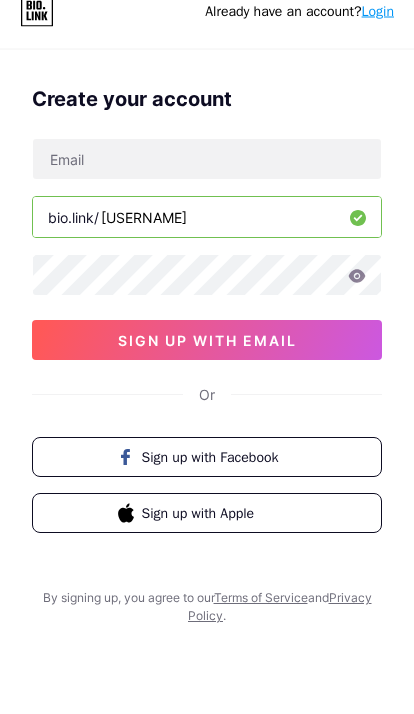 click at bounding box center [207, 187] 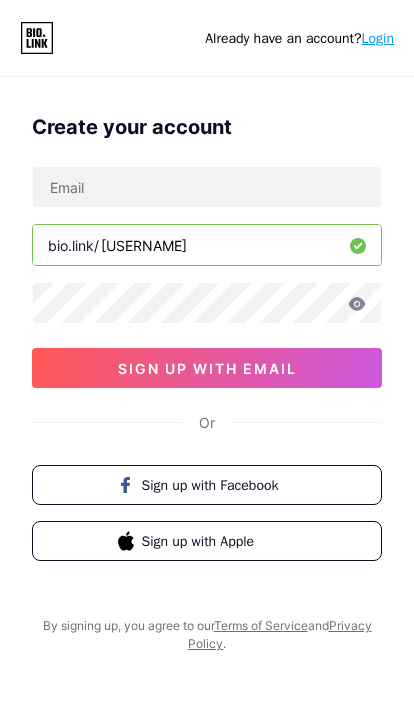 click on "[USERNAME]" at bounding box center (207, 245) 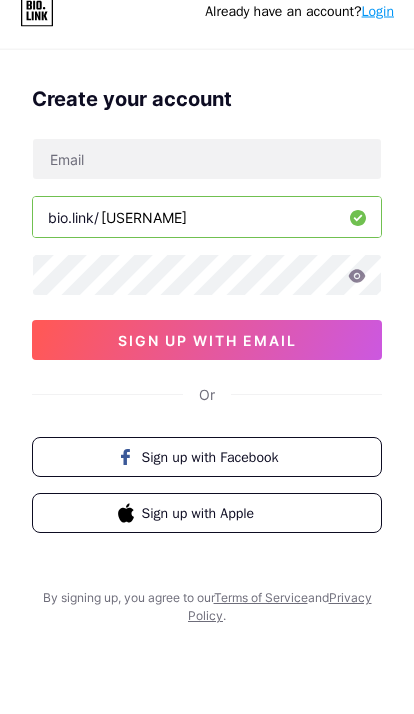 click on "[USERNAME]" at bounding box center [207, 245] 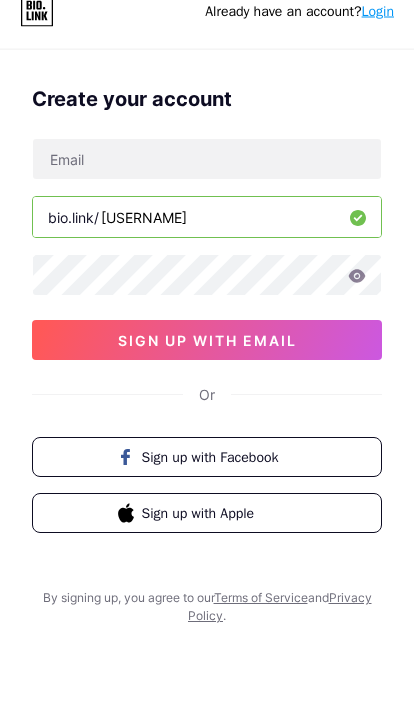 type on "[USERNAME]" 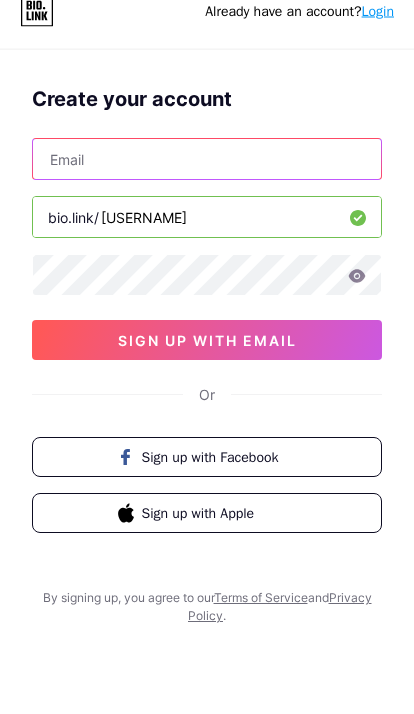 click at bounding box center [207, 187] 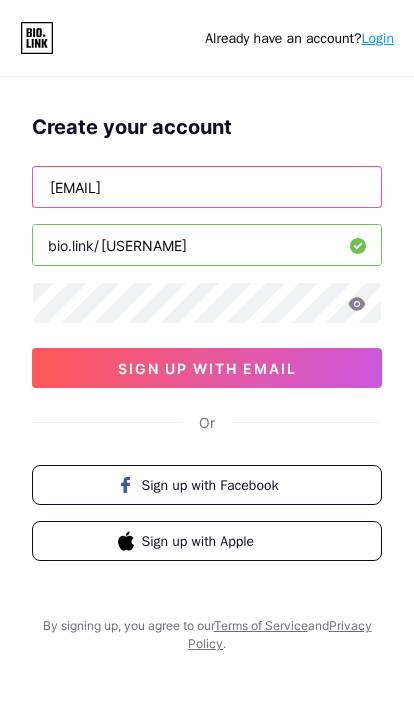 type on "[EMAIL]" 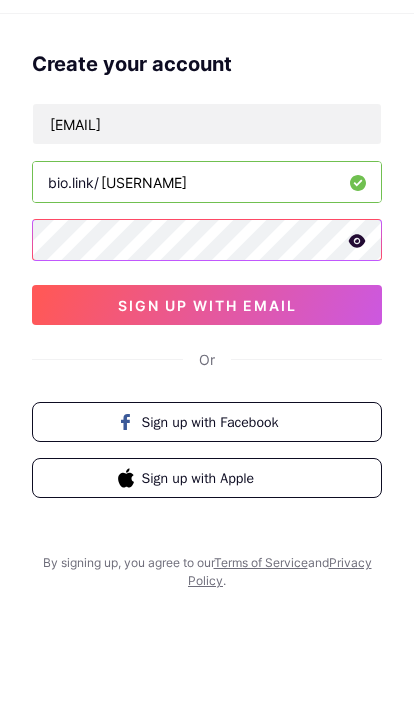 click on "sign up with email" at bounding box center [207, 368] 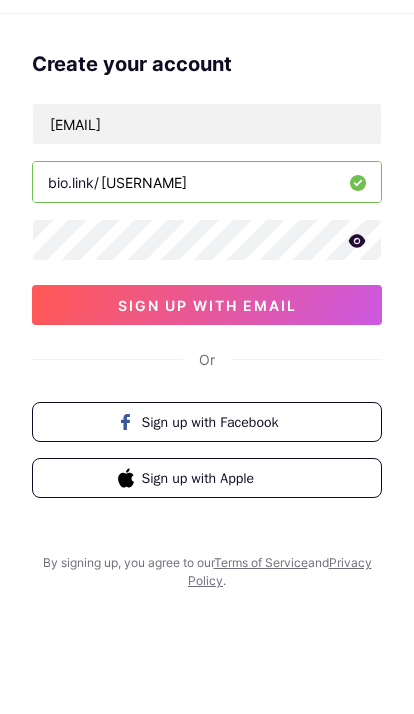 scroll, scrollTop: 63, scrollLeft: 0, axis: vertical 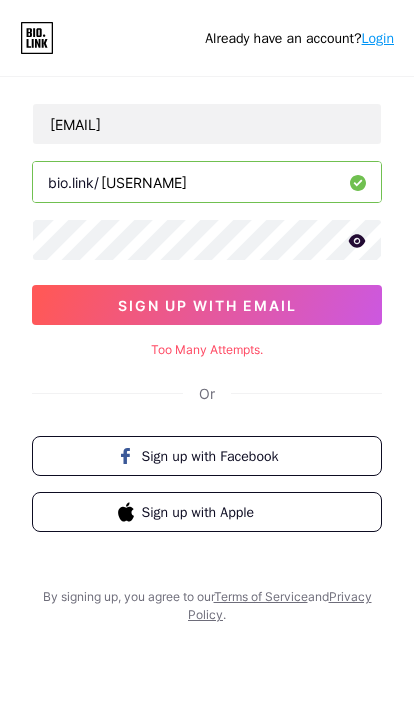 click on "sign up with email" at bounding box center [207, 305] 